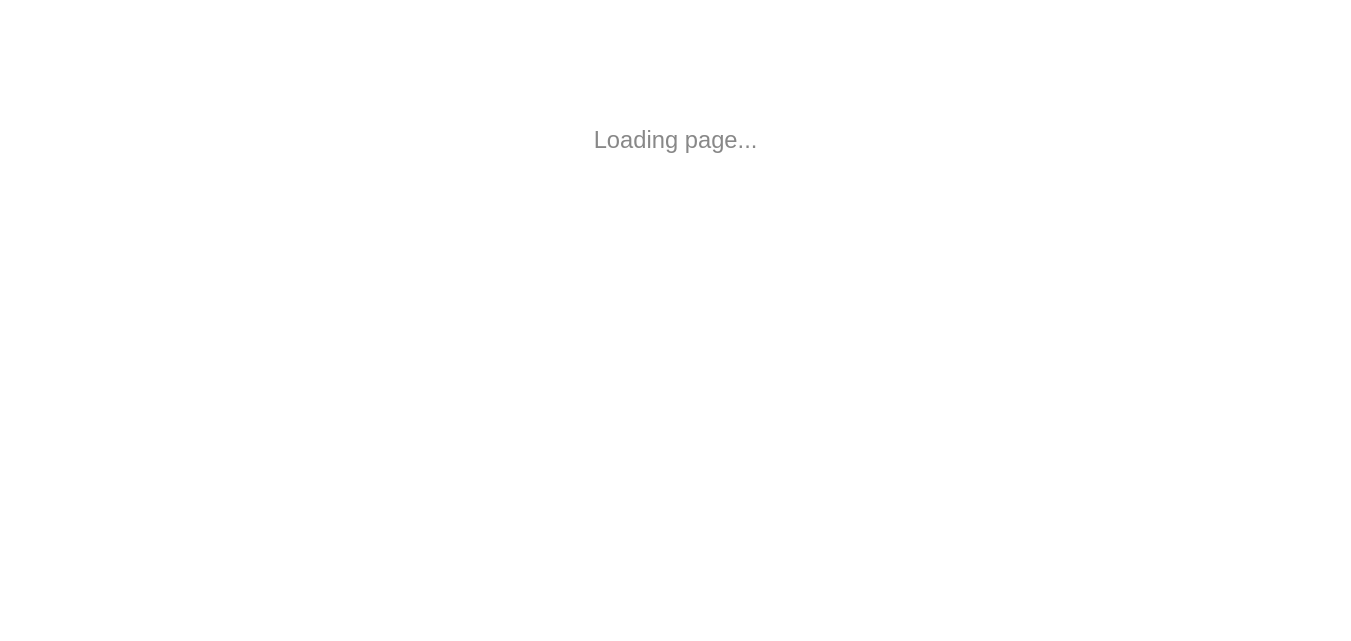 scroll, scrollTop: 0, scrollLeft: 0, axis: both 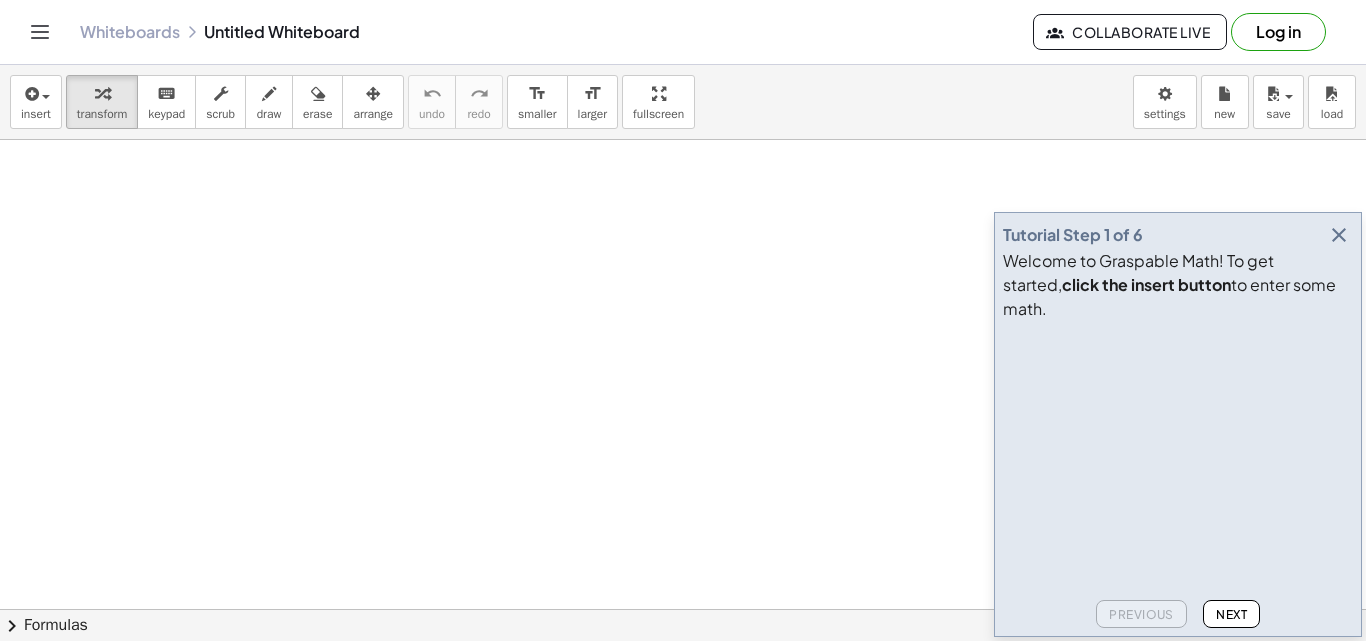 click on "Next" 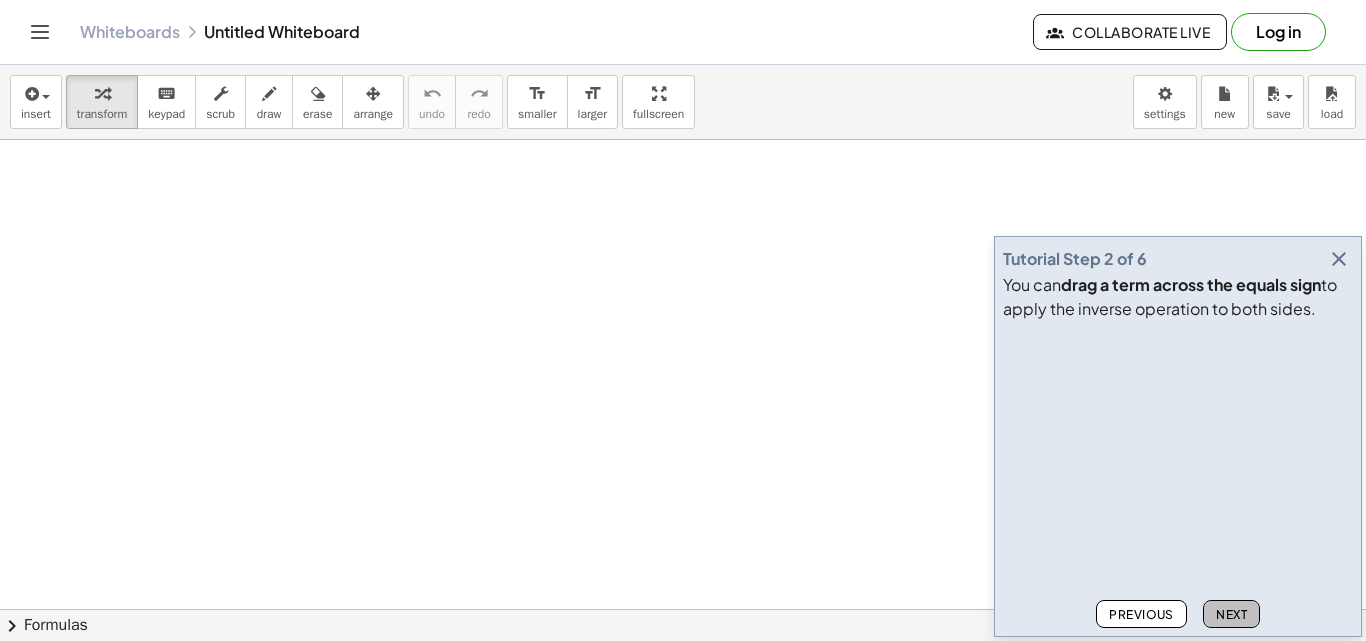 click on "Next" 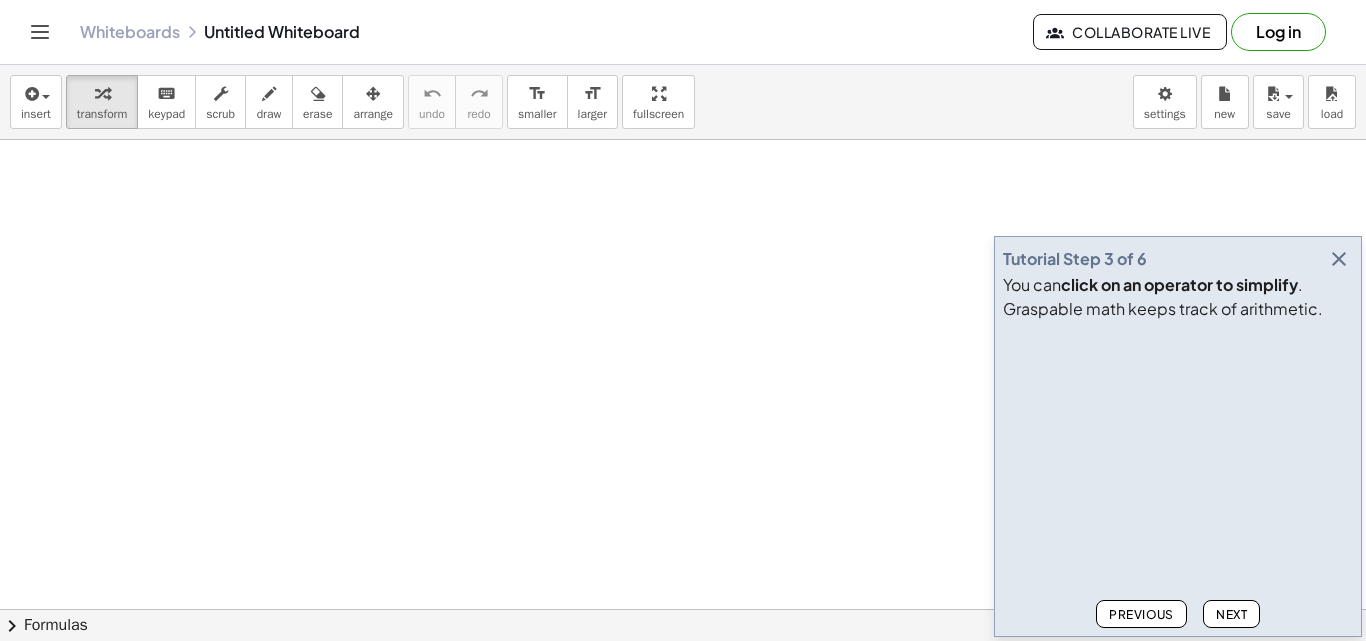 type 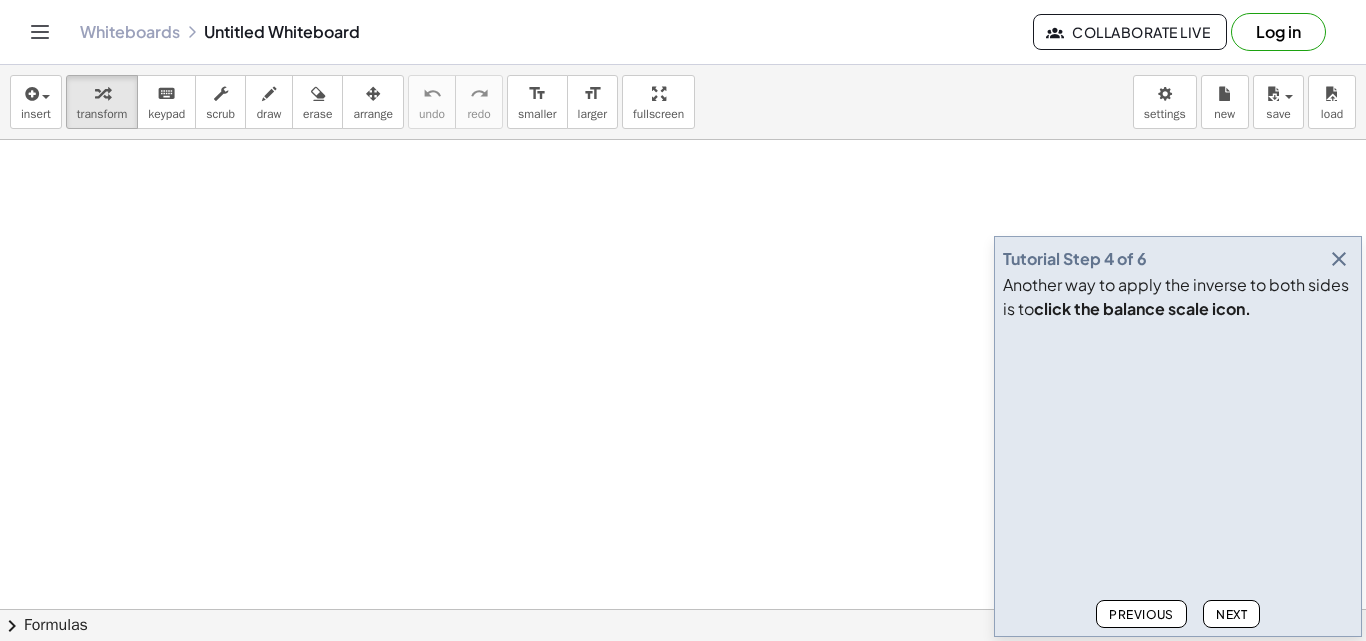 click on "Next" 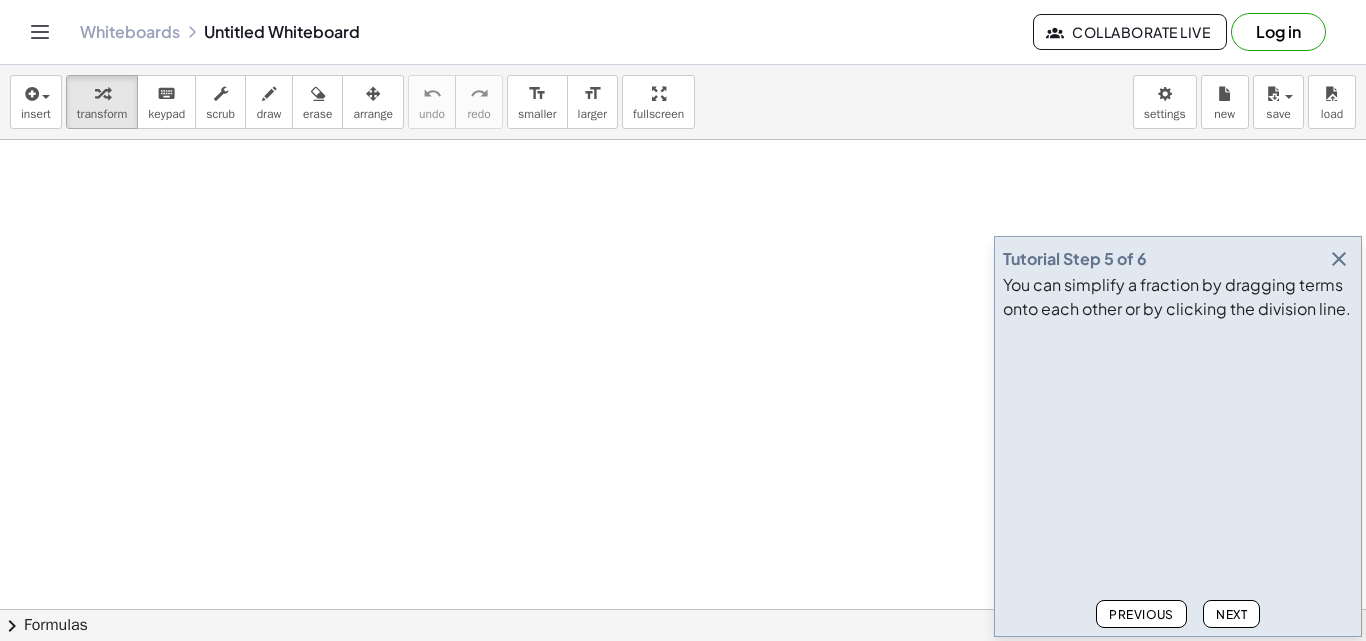 click on "Next" 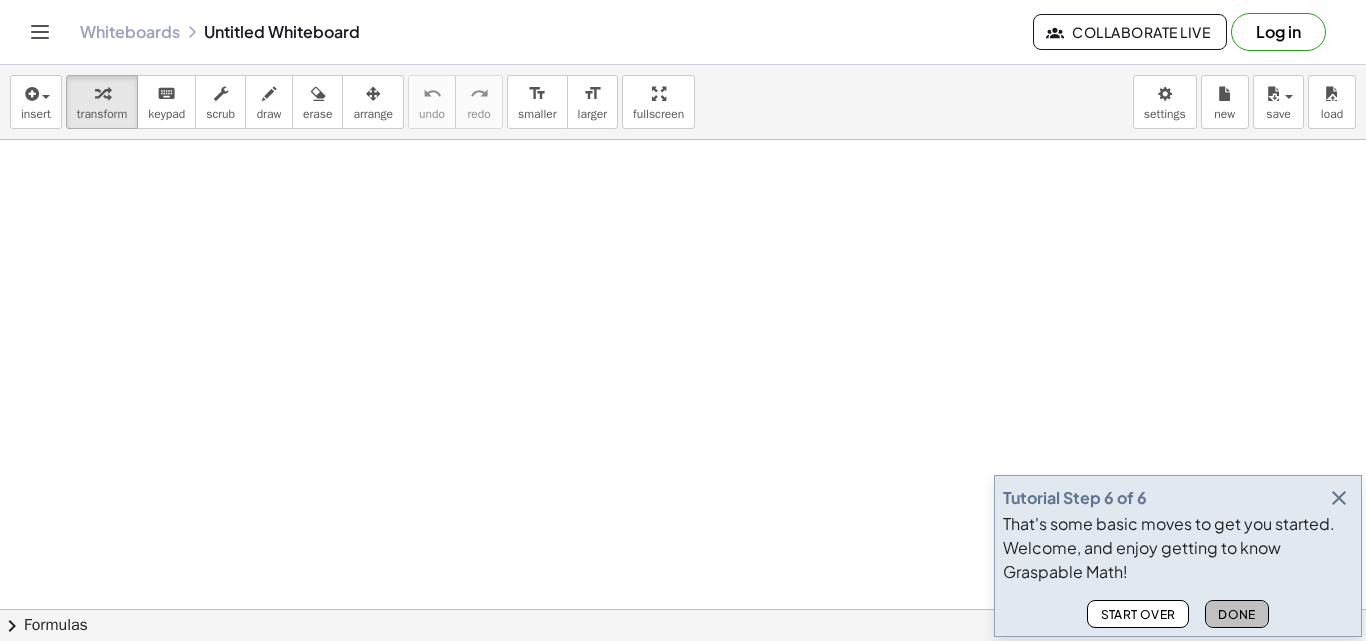 click on "Done" 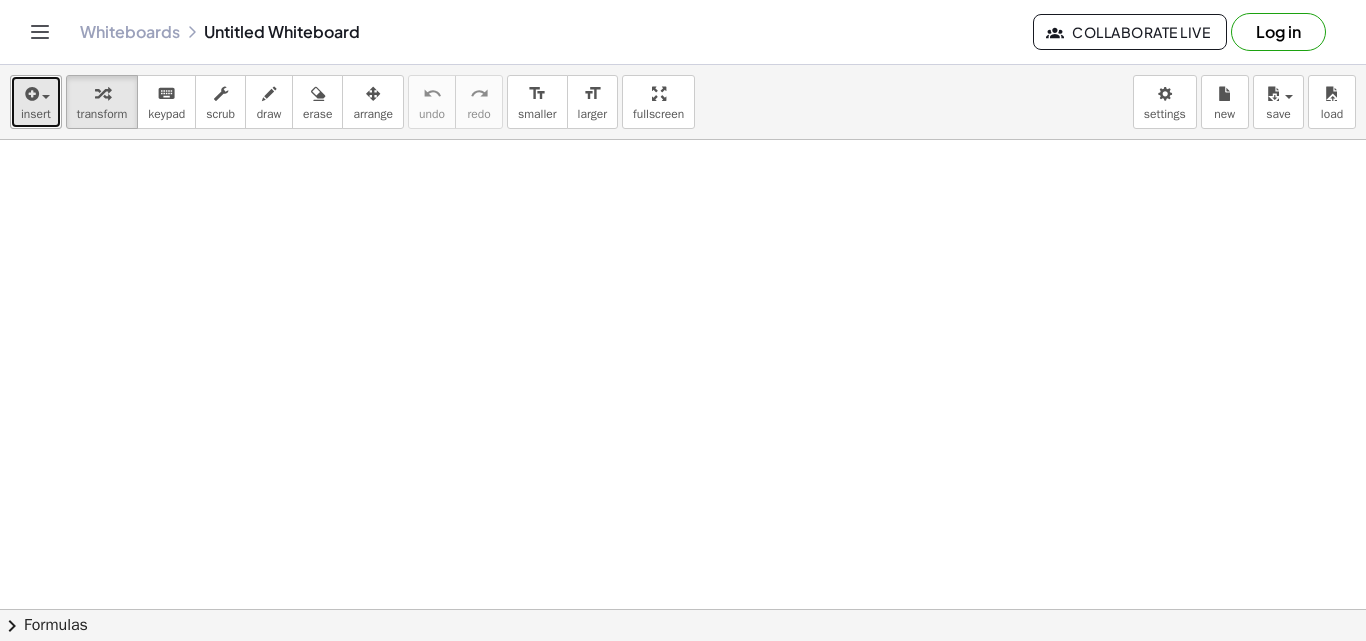 click on "insert" at bounding box center [36, 114] 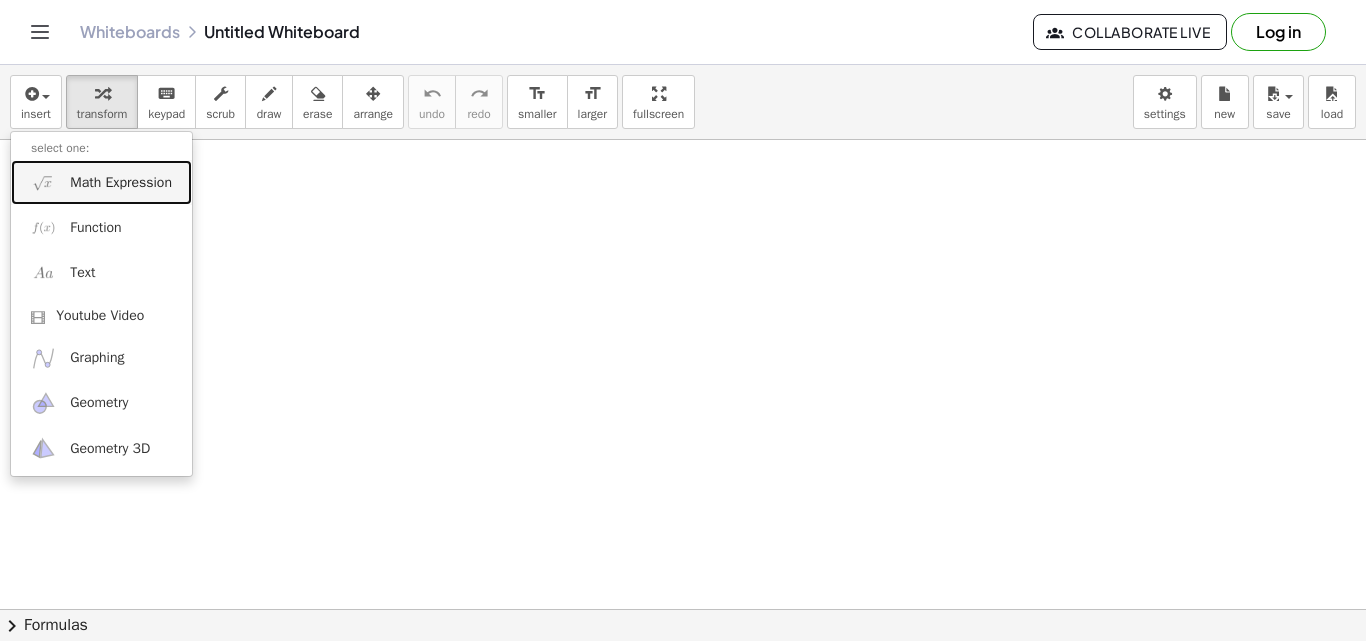 click on "Math Expression" at bounding box center [121, 183] 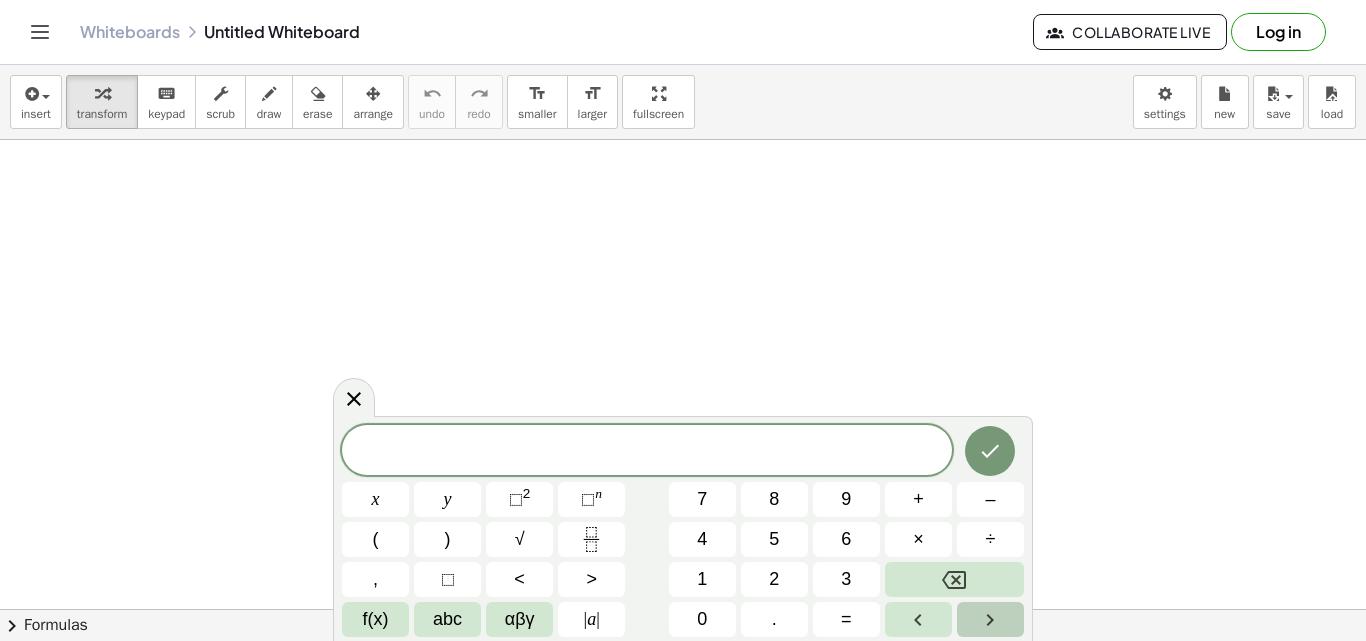 click 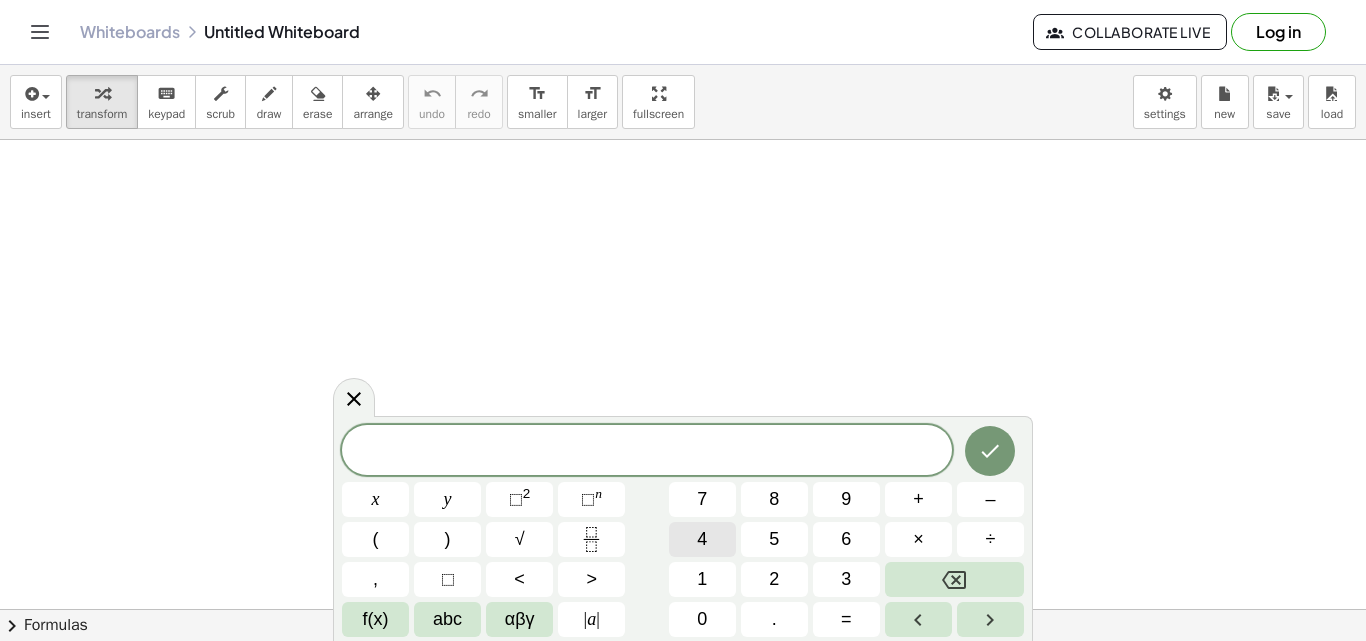 click on "4" at bounding box center (702, 539) 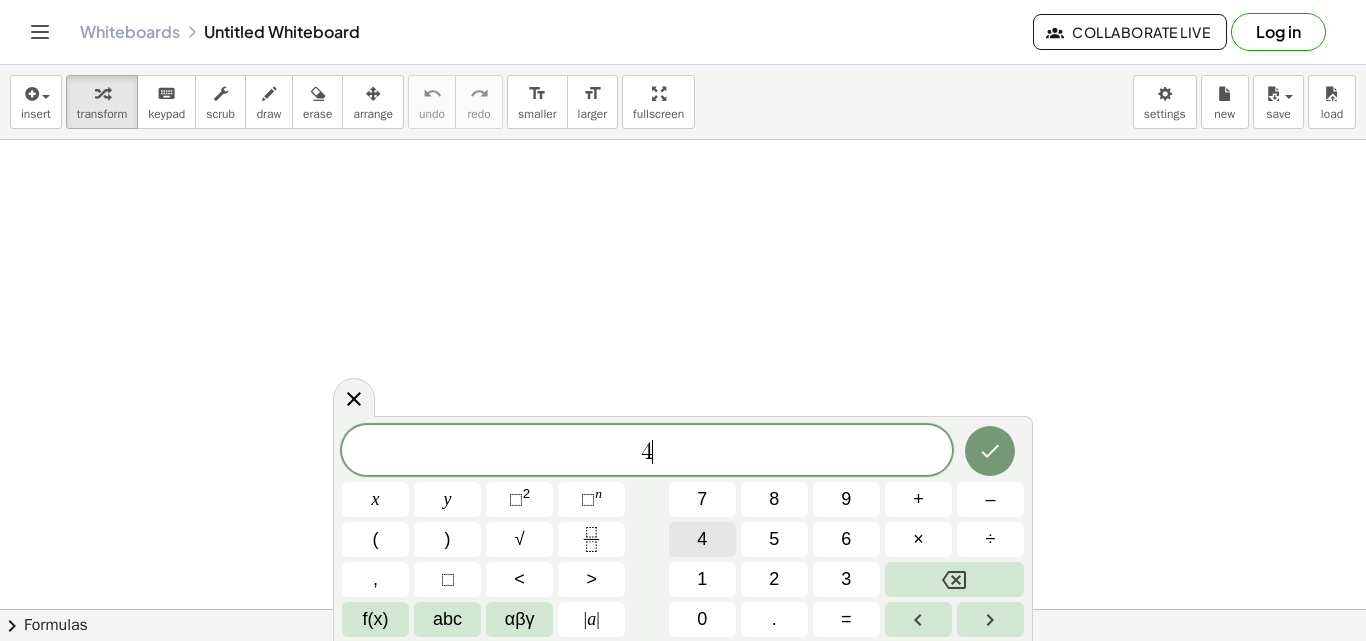 click on "4" at bounding box center [702, 539] 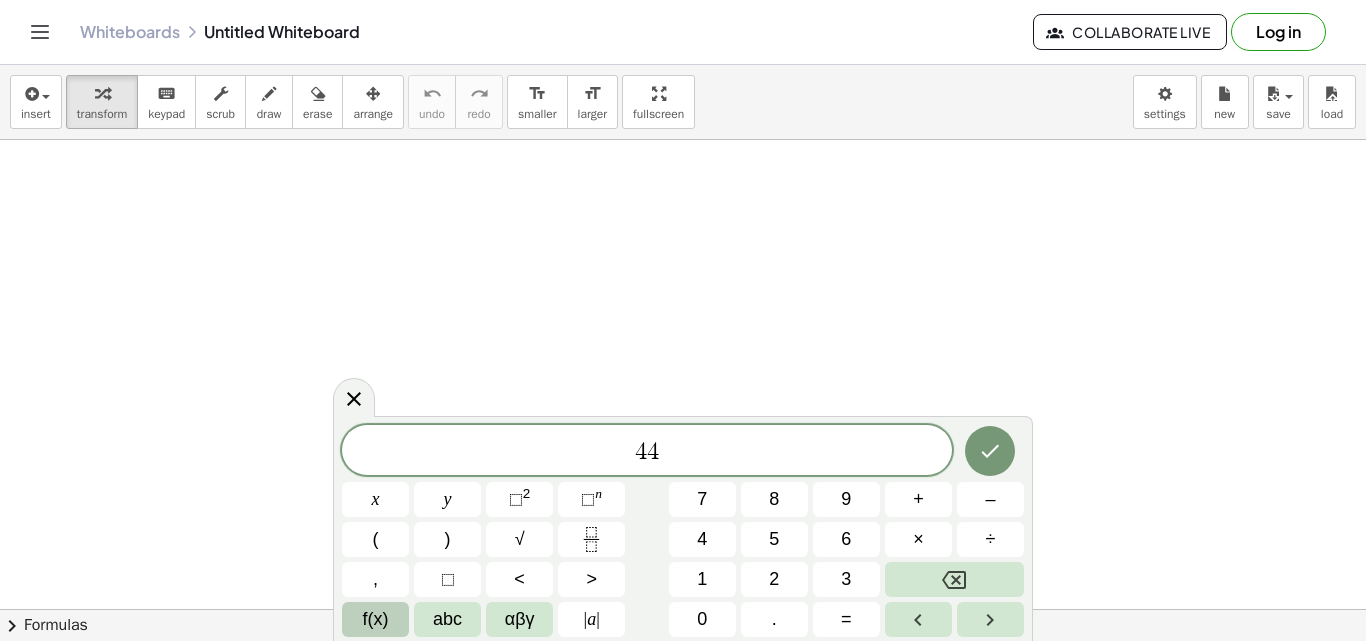 click on "f(x)" at bounding box center (376, 619) 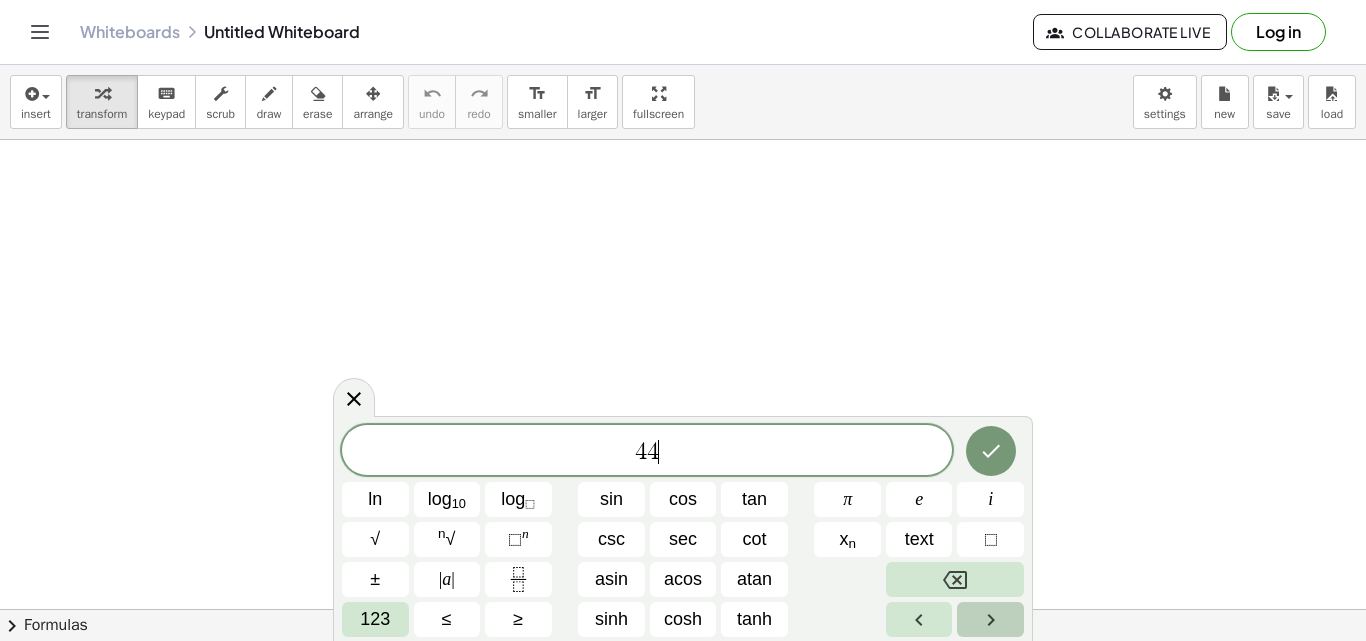click at bounding box center (919, 619) 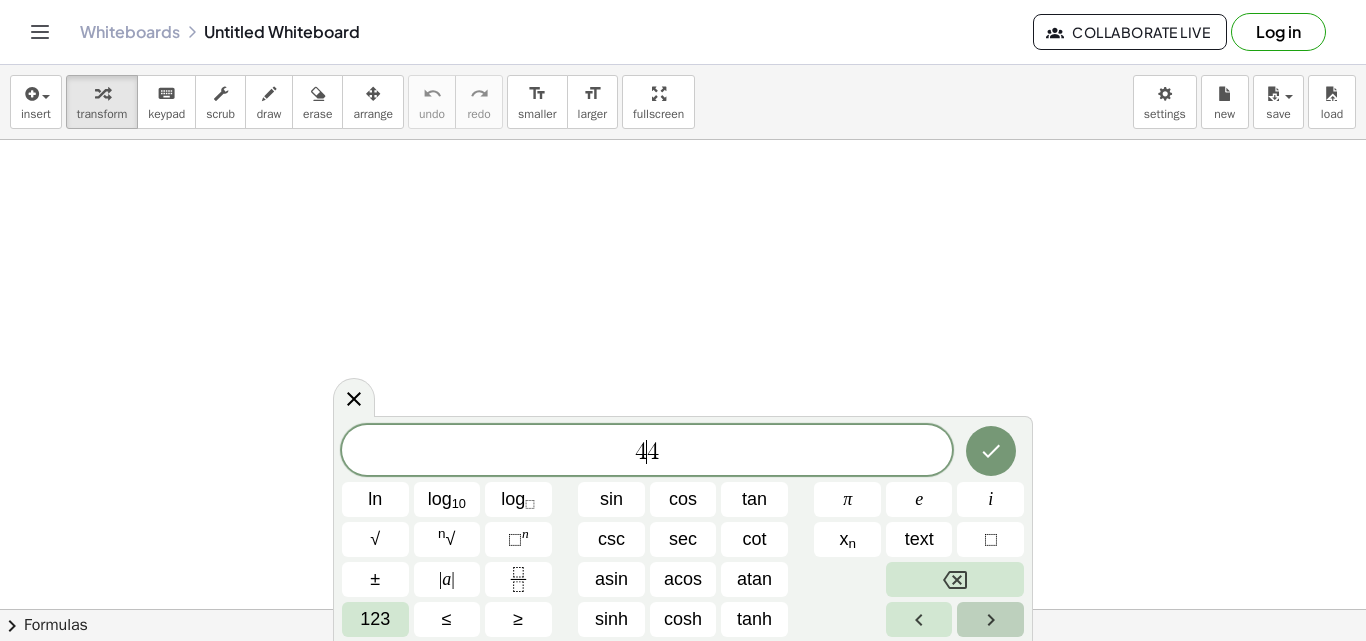 click 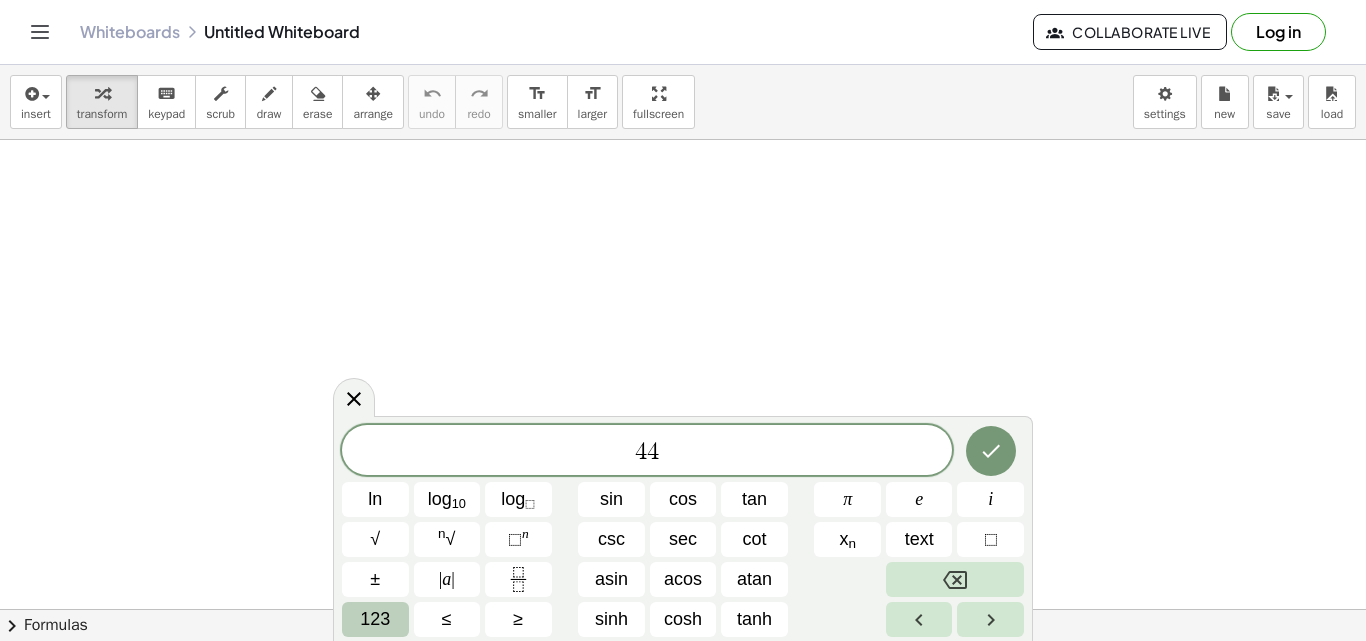 click on "123" at bounding box center [375, 619] 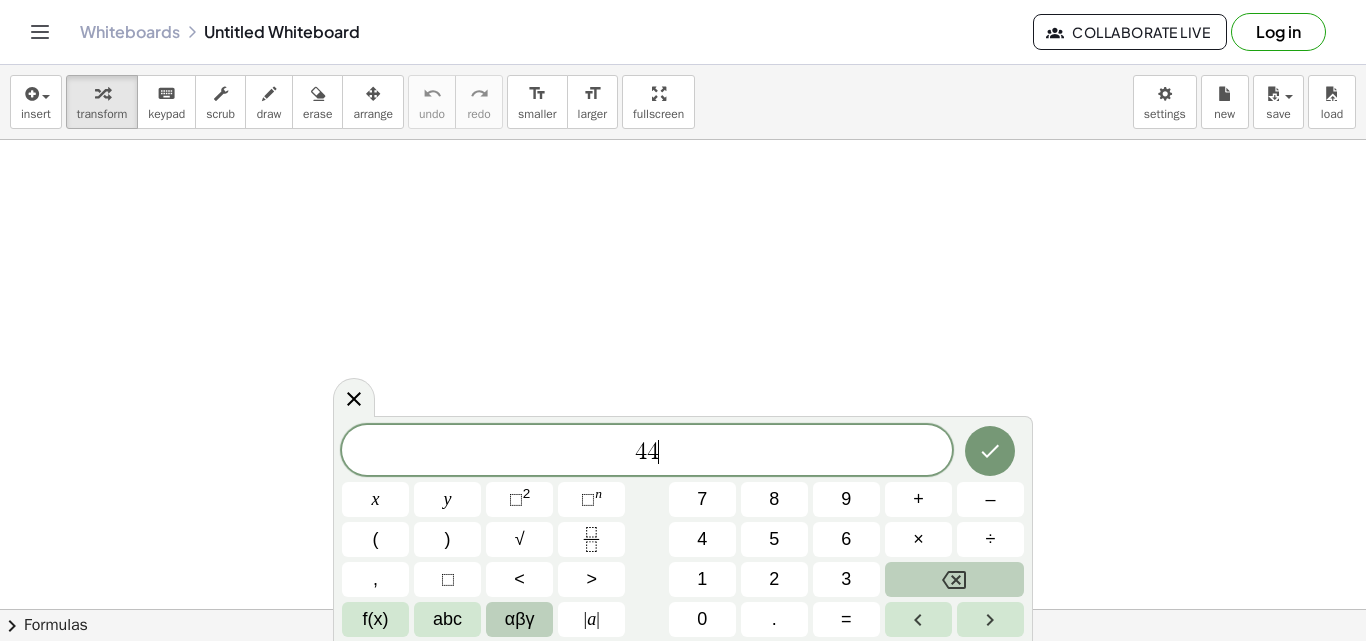 click on "αβγ" at bounding box center (519, 619) 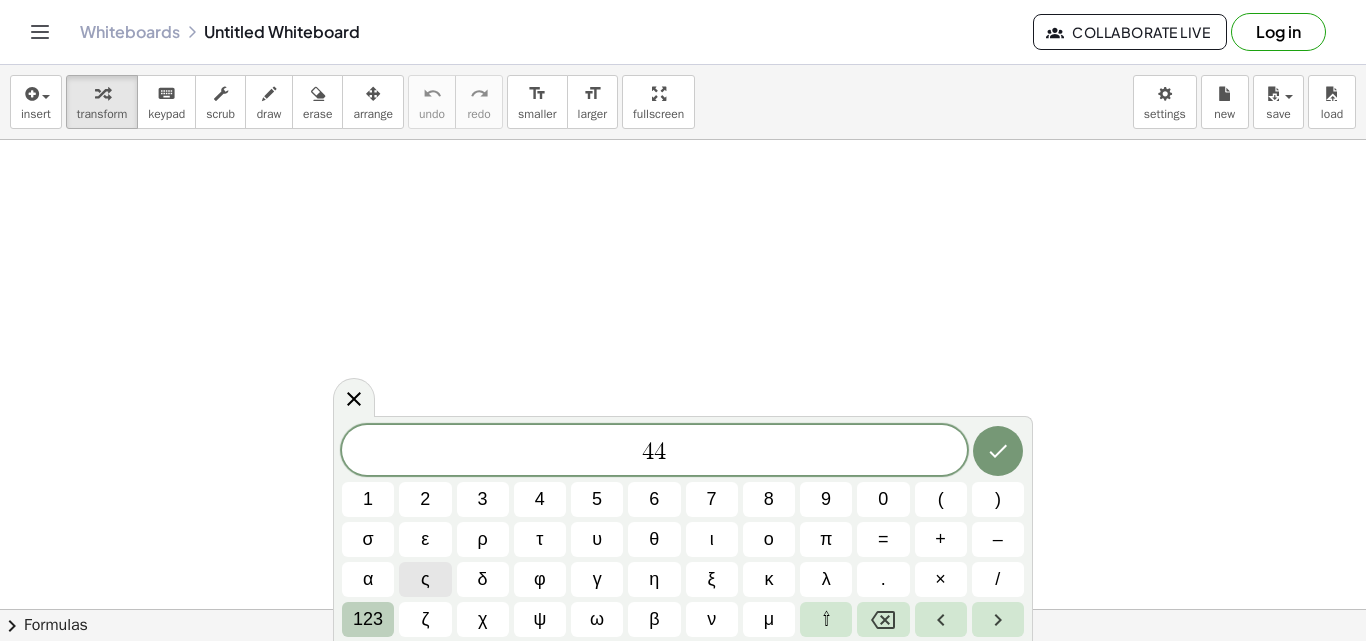 click on "123" at bounding box center (368, 619) 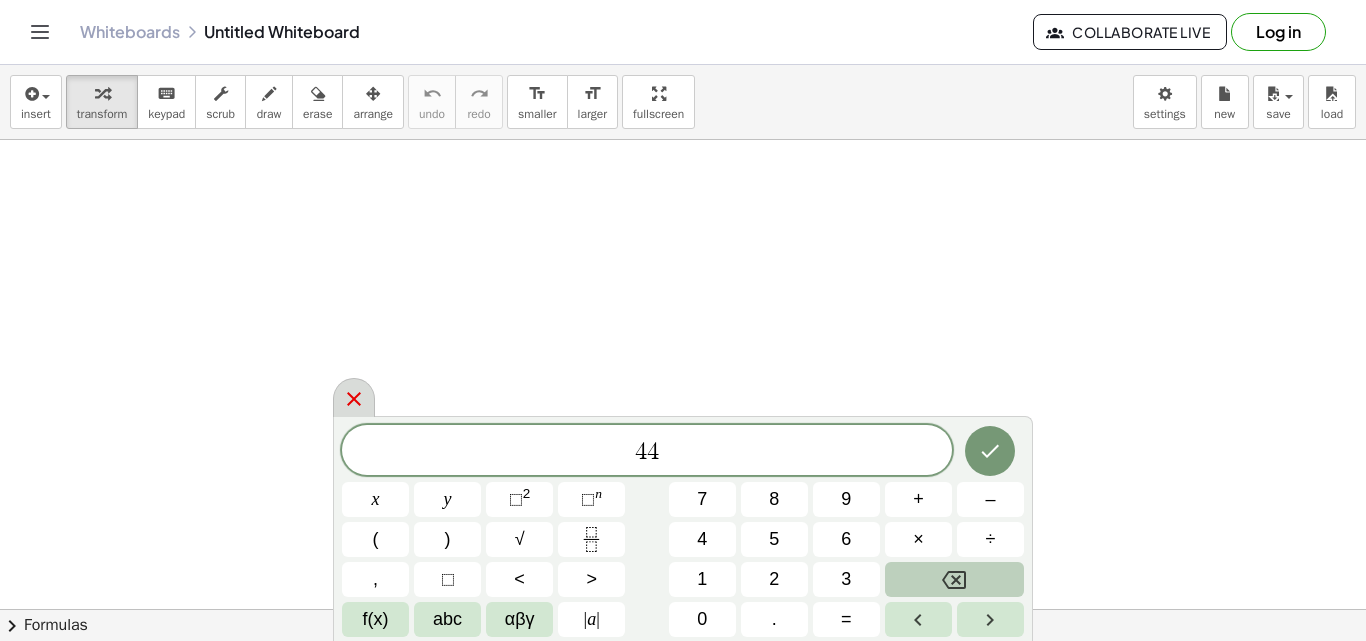 click 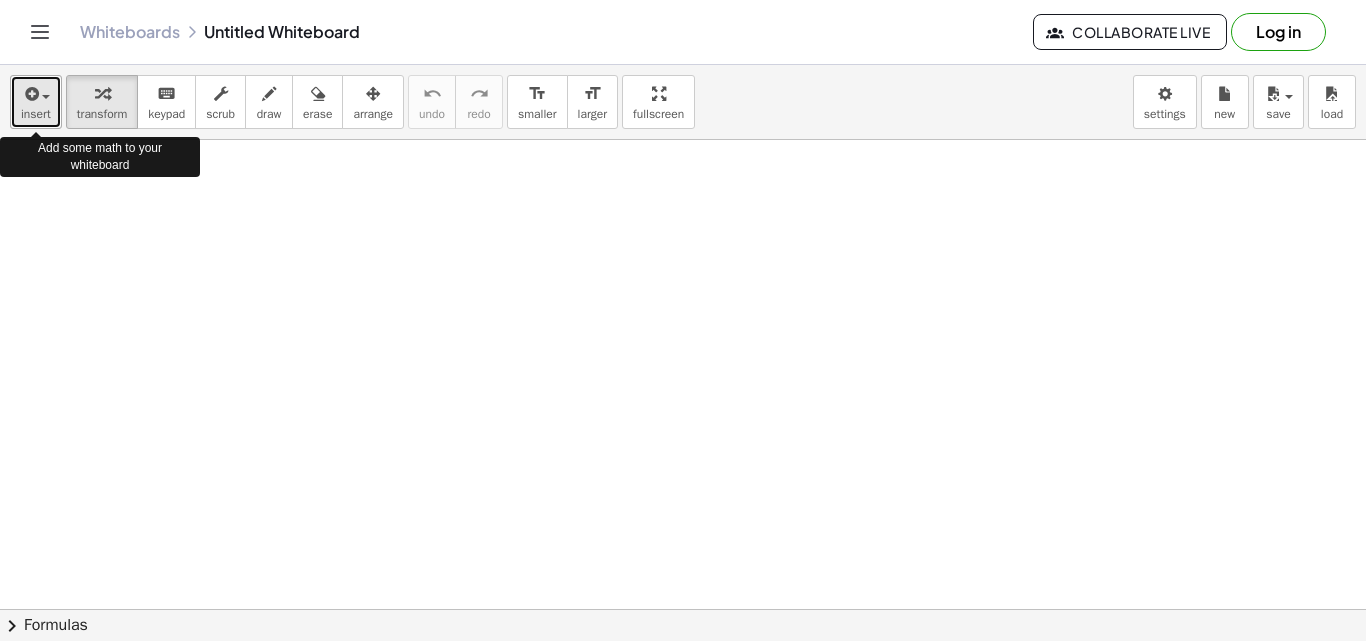 click at bounding box center (30, 94) 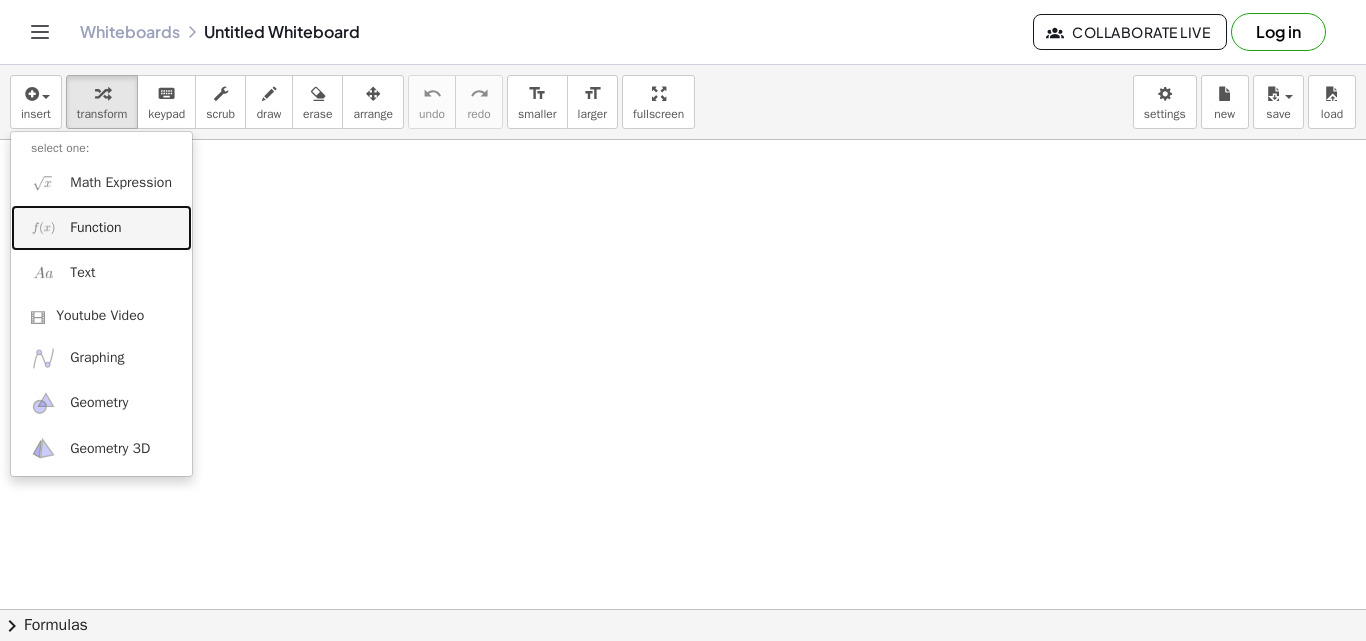 click on "Function" at bounding box center [95, 228] 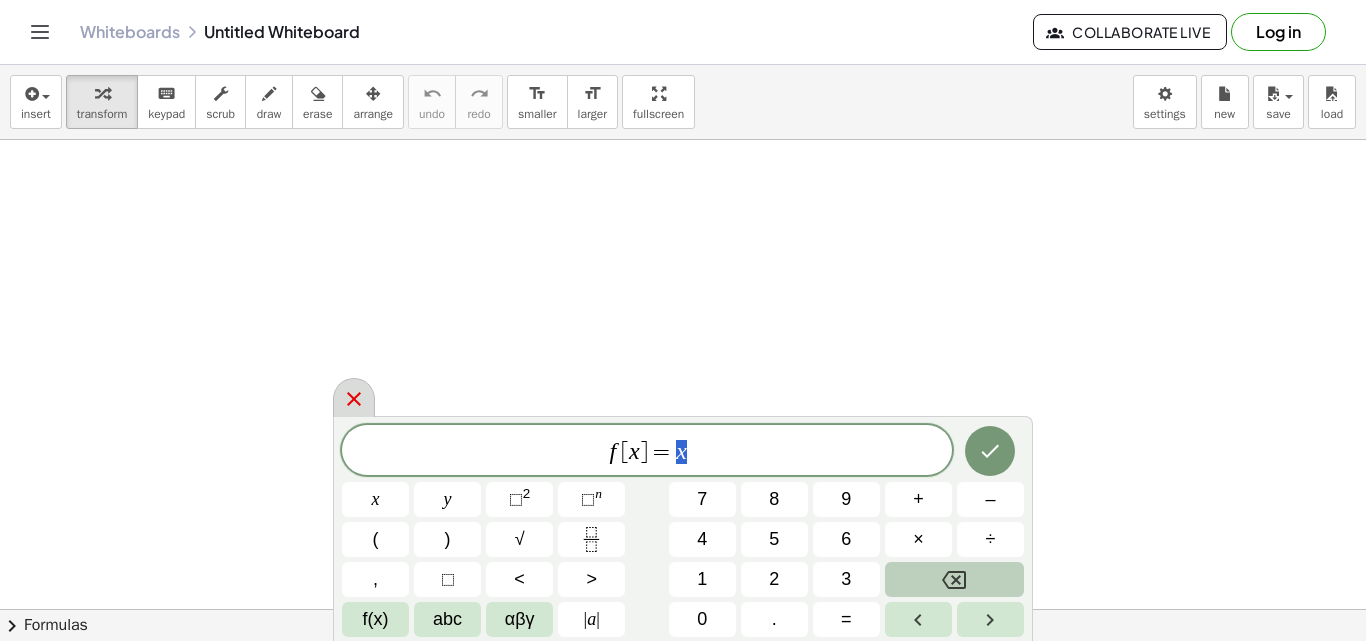 click 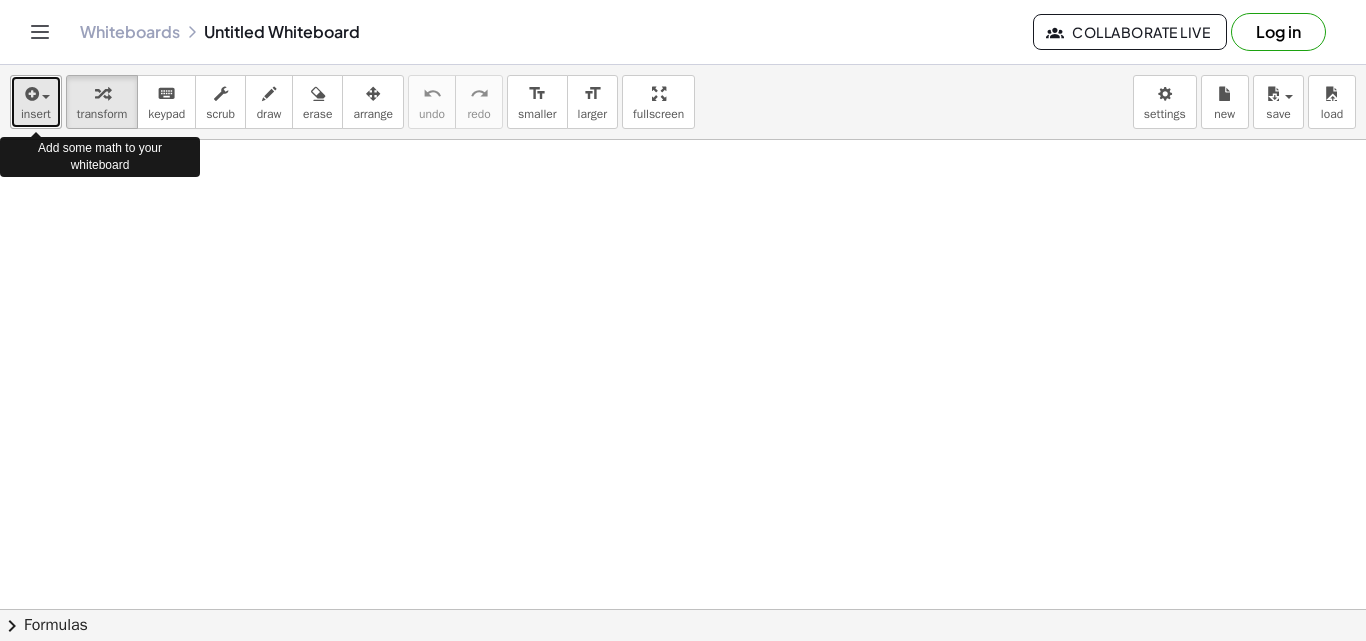 click at bounding box center (30, 94) 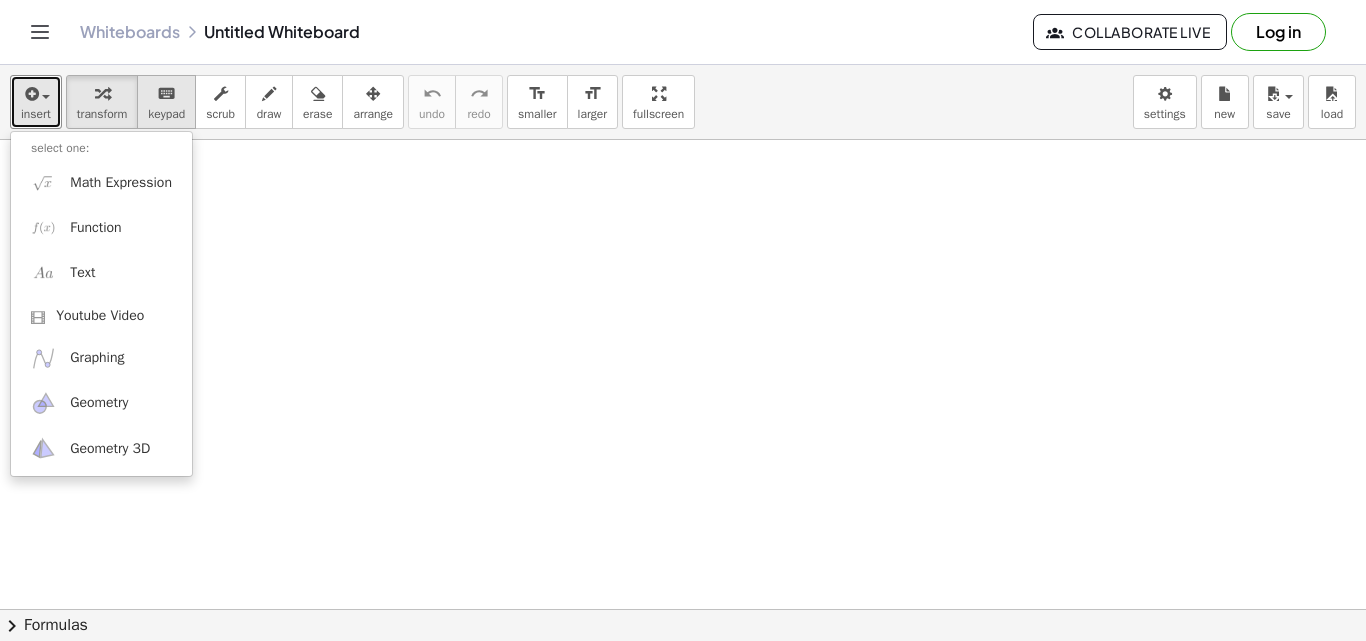click on "keypad" at bounding box center (166, 114) 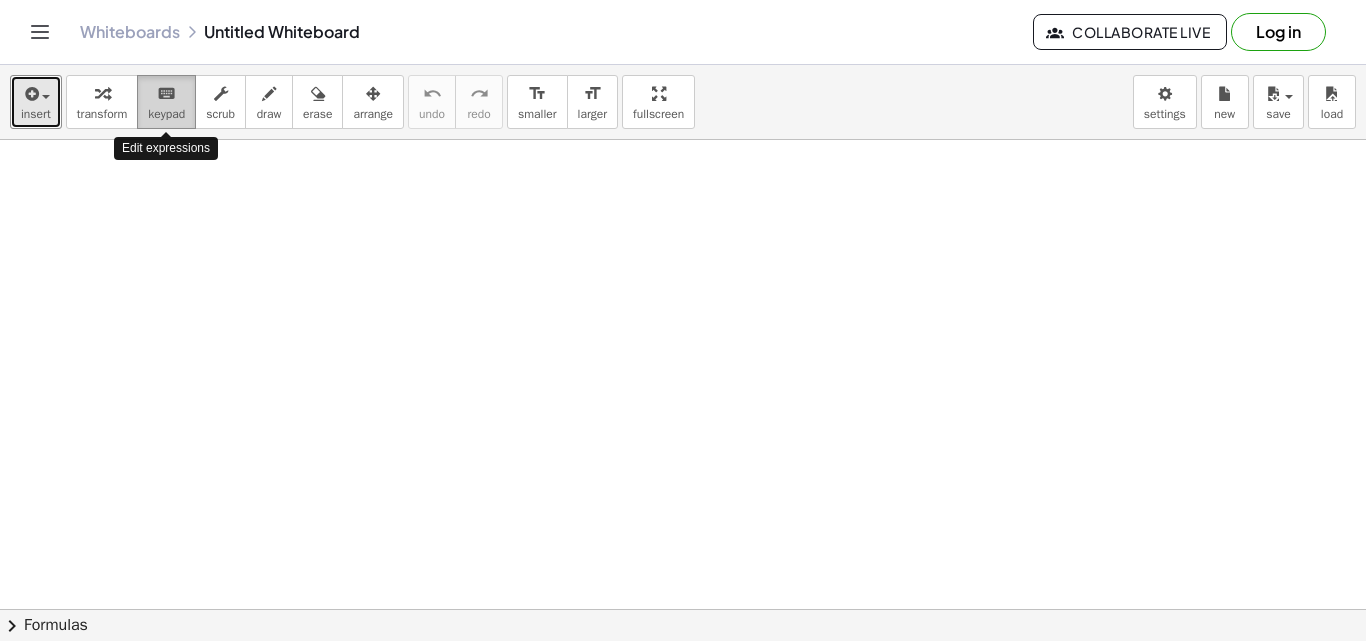 click on "keypad" at bounding box center [166, 114] 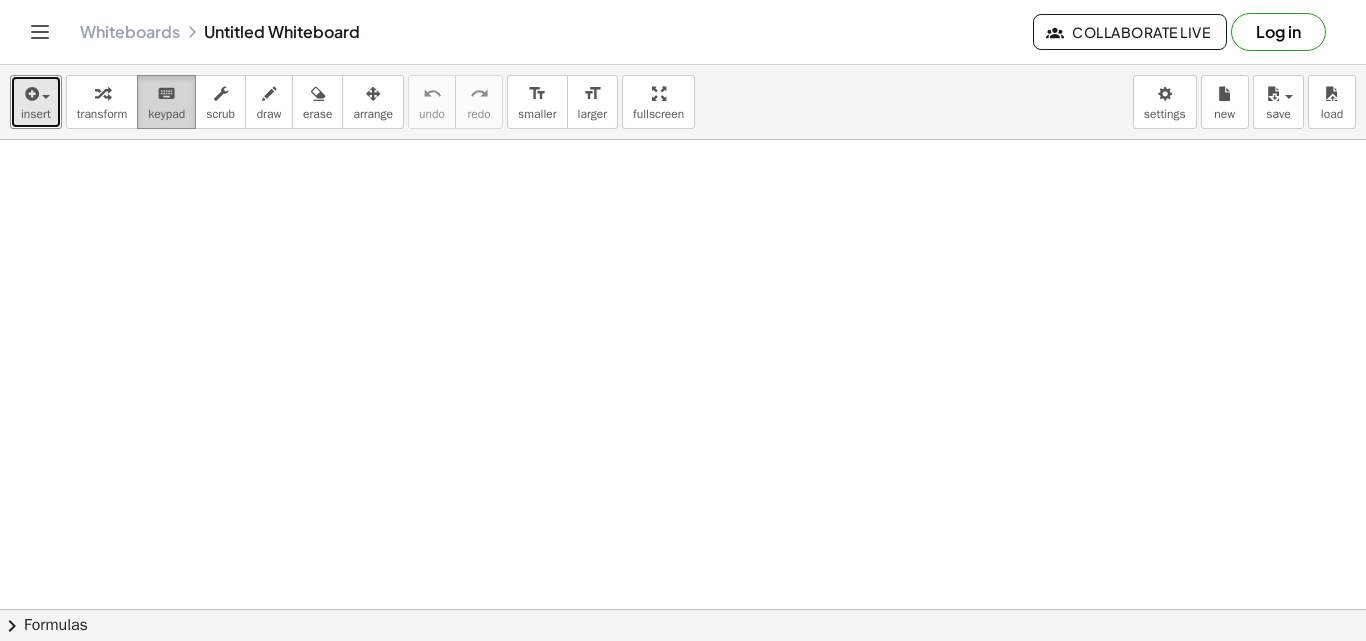 click on "keyboard" at bounding box center [166, 93] 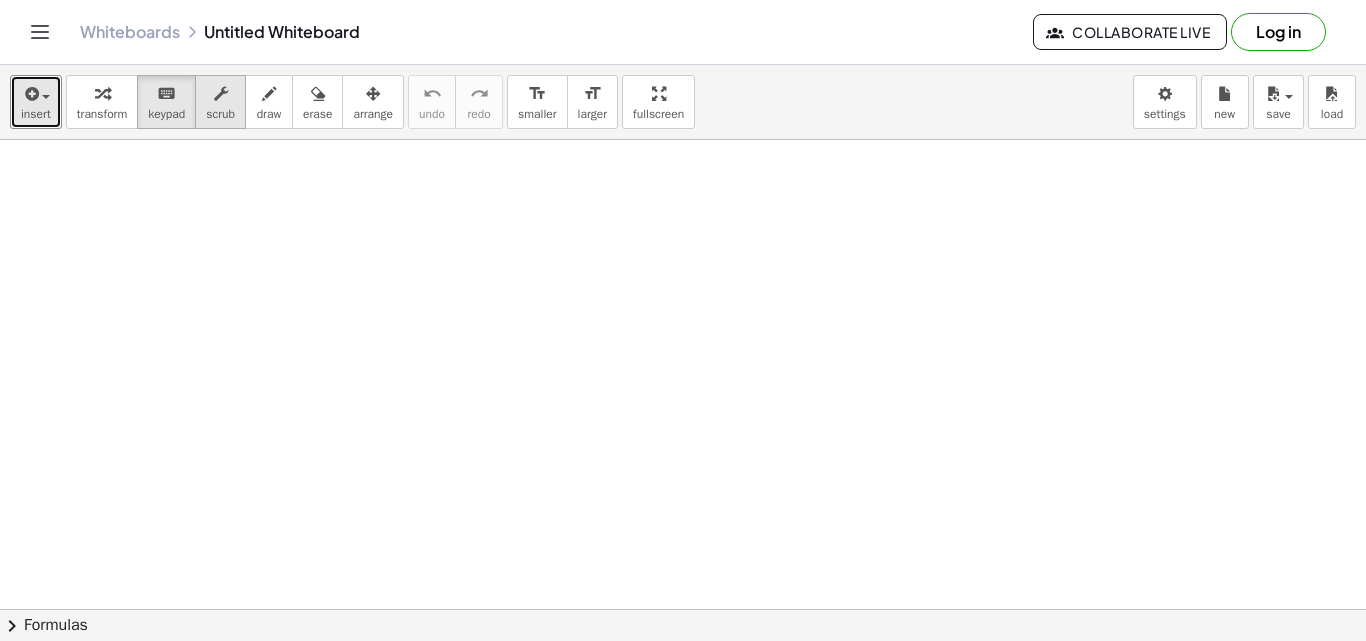 click on "scrub" at bounding box center [220, 114] 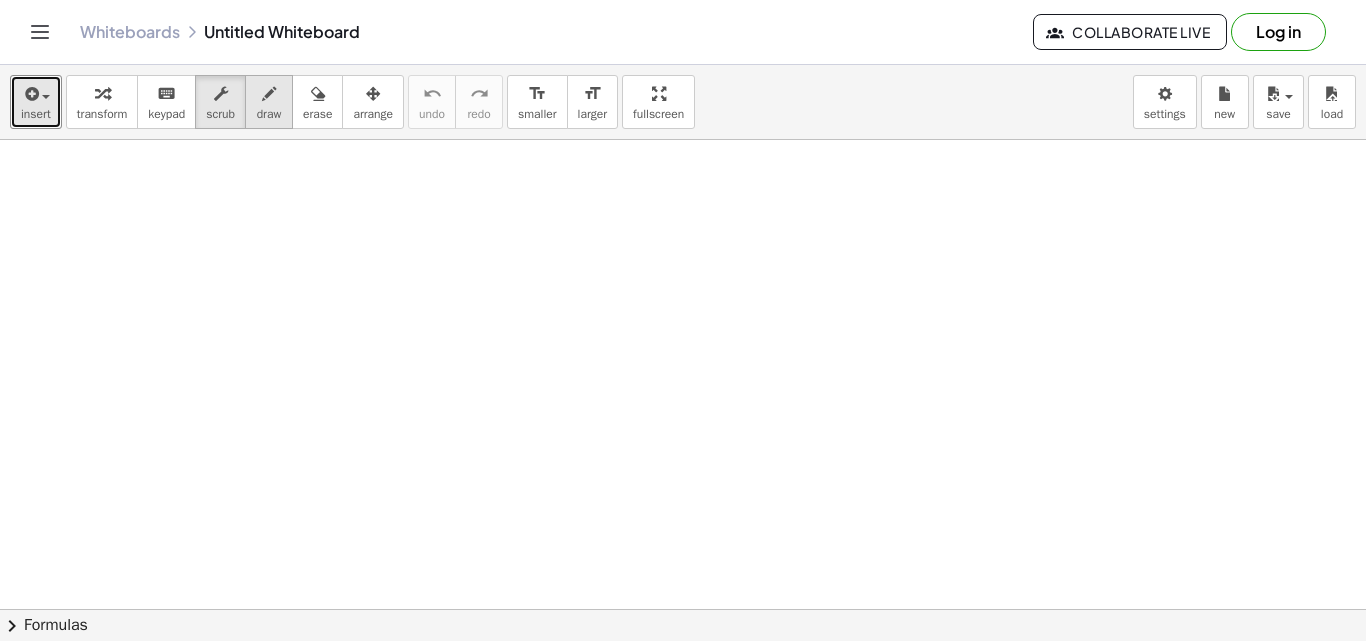 click at bounding box center (269, 94) 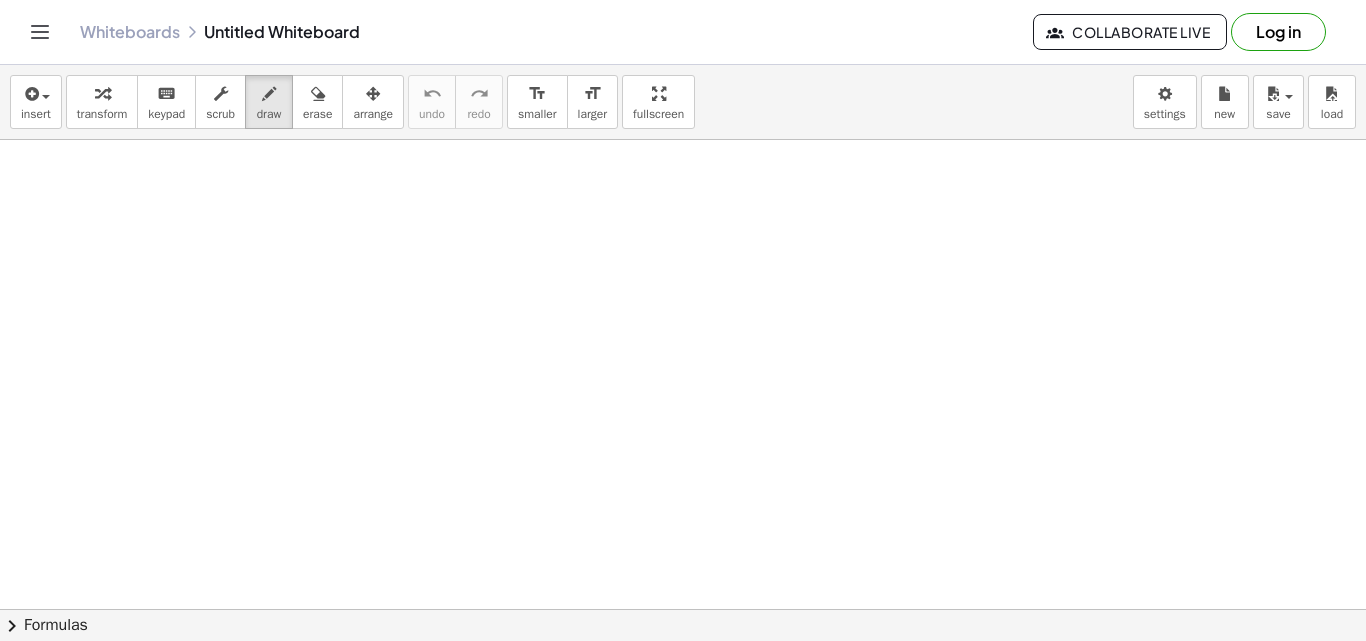 click 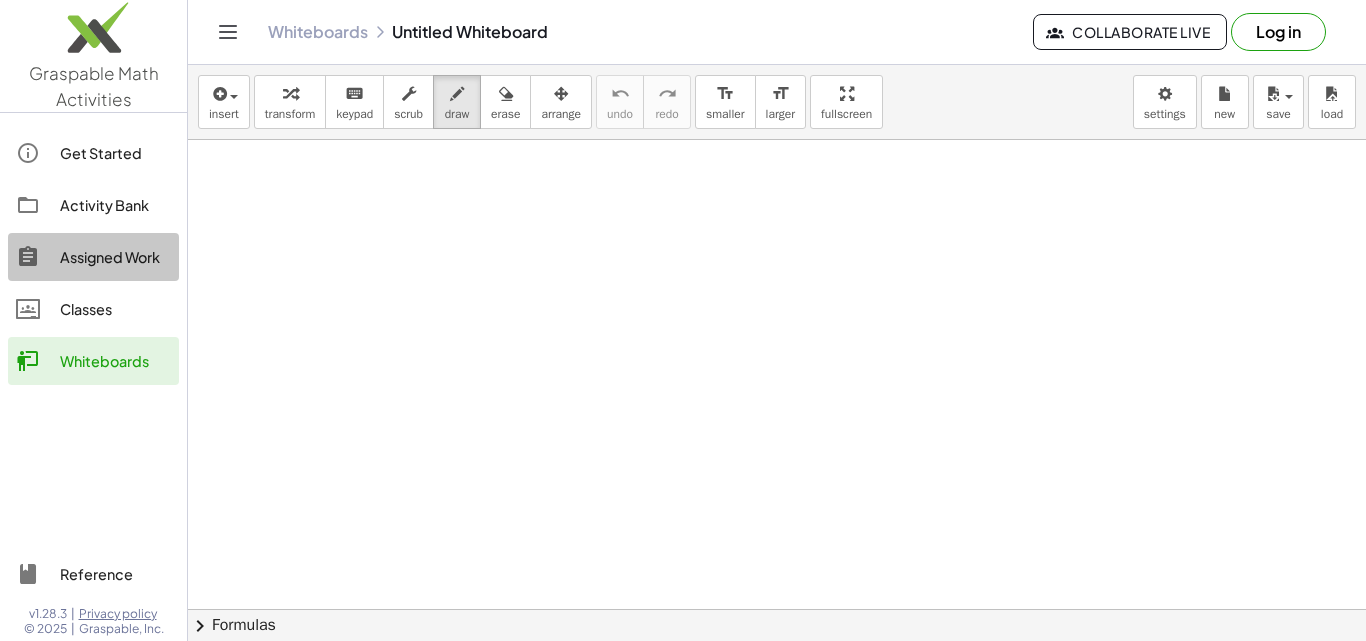click on "Assigned Work" 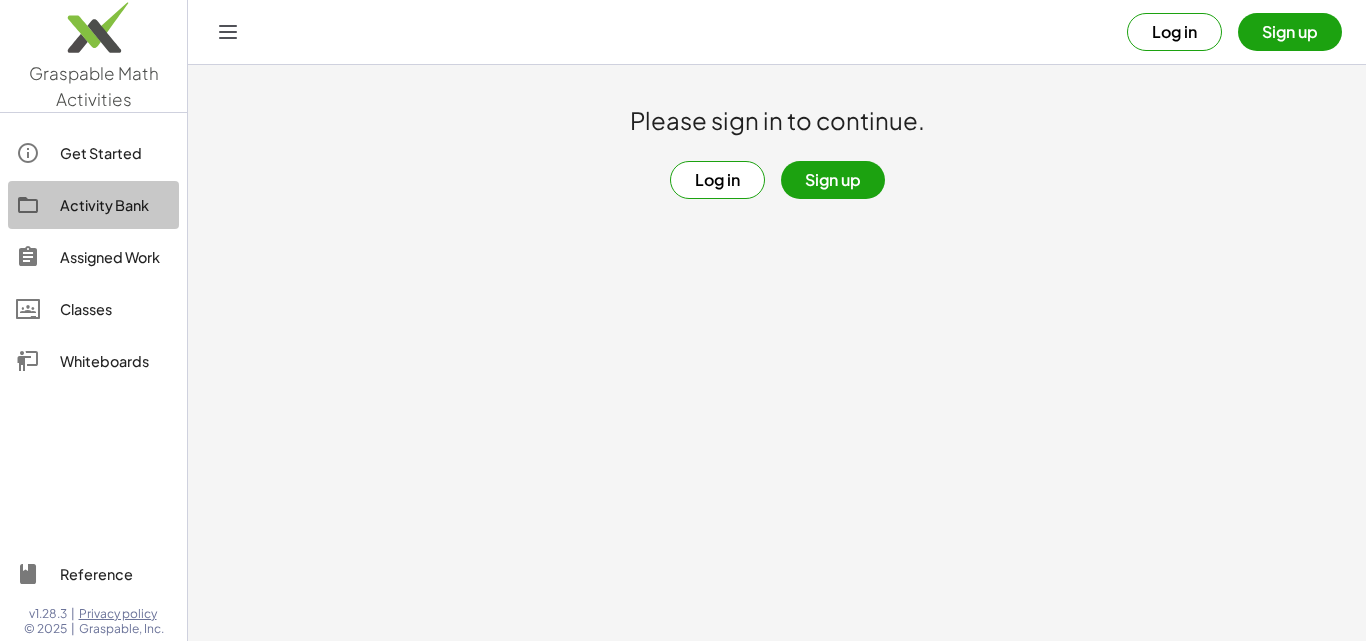 click on "Activity Bank" 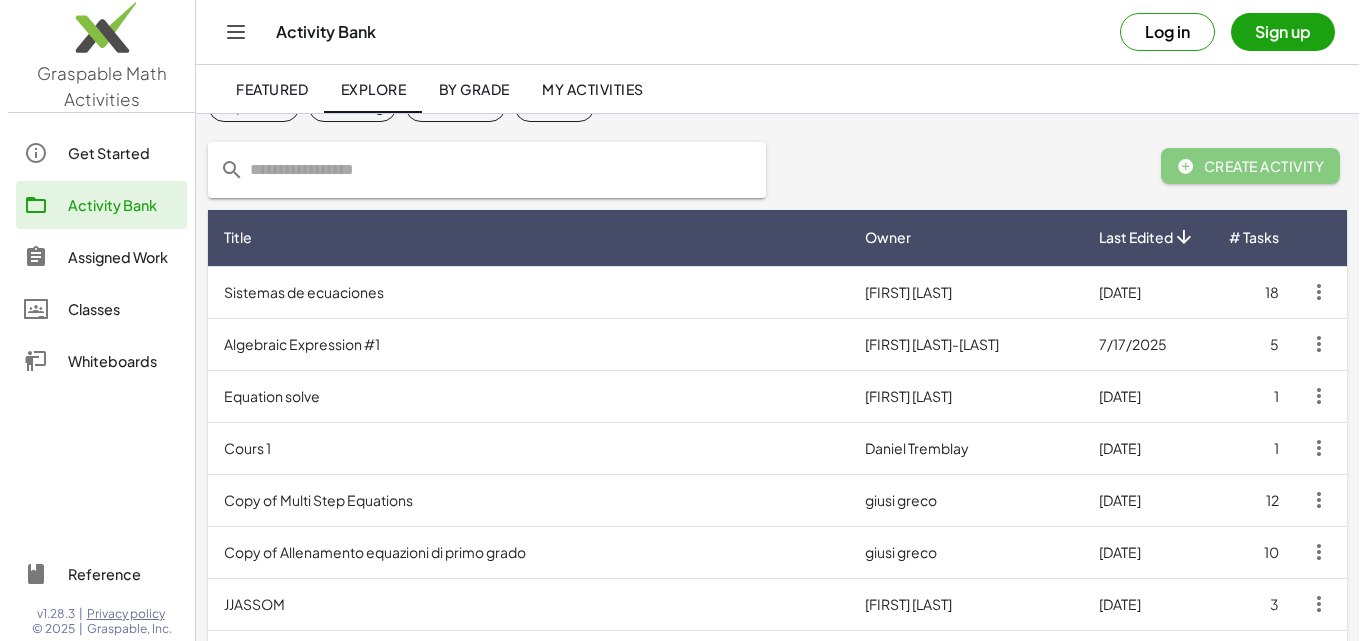 scroll, scrollTop: 0, scrollLeft: 0, axis: both 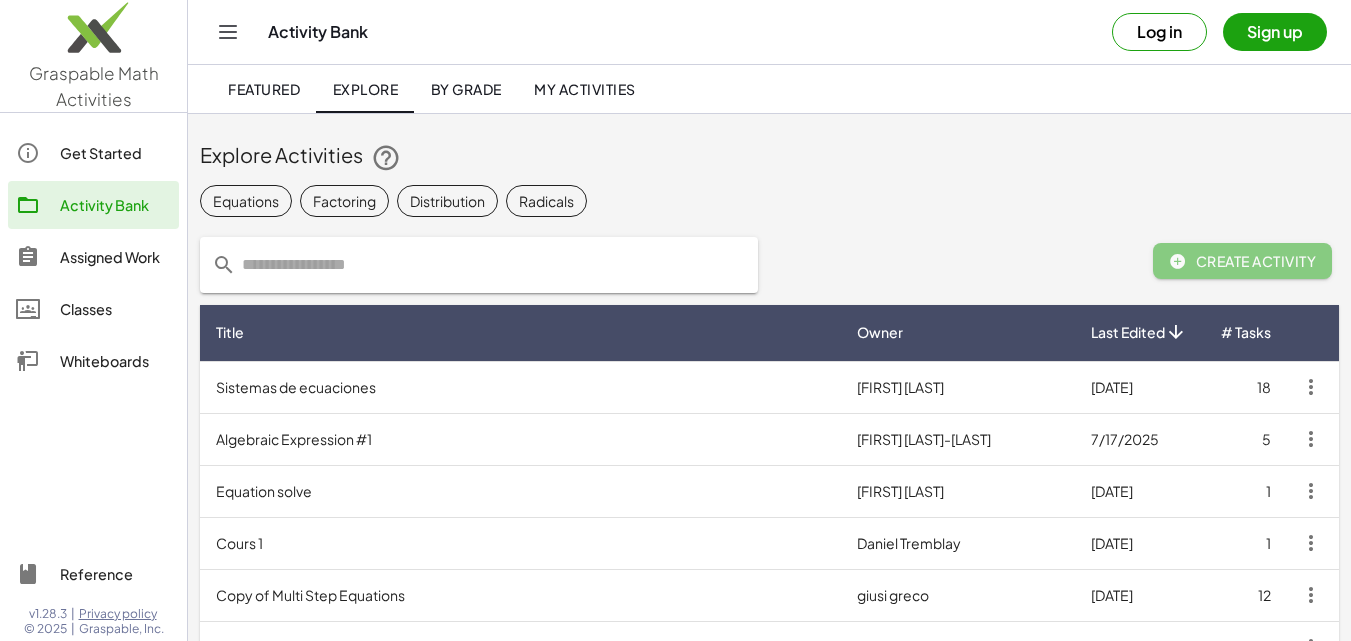 click on "Get Started" 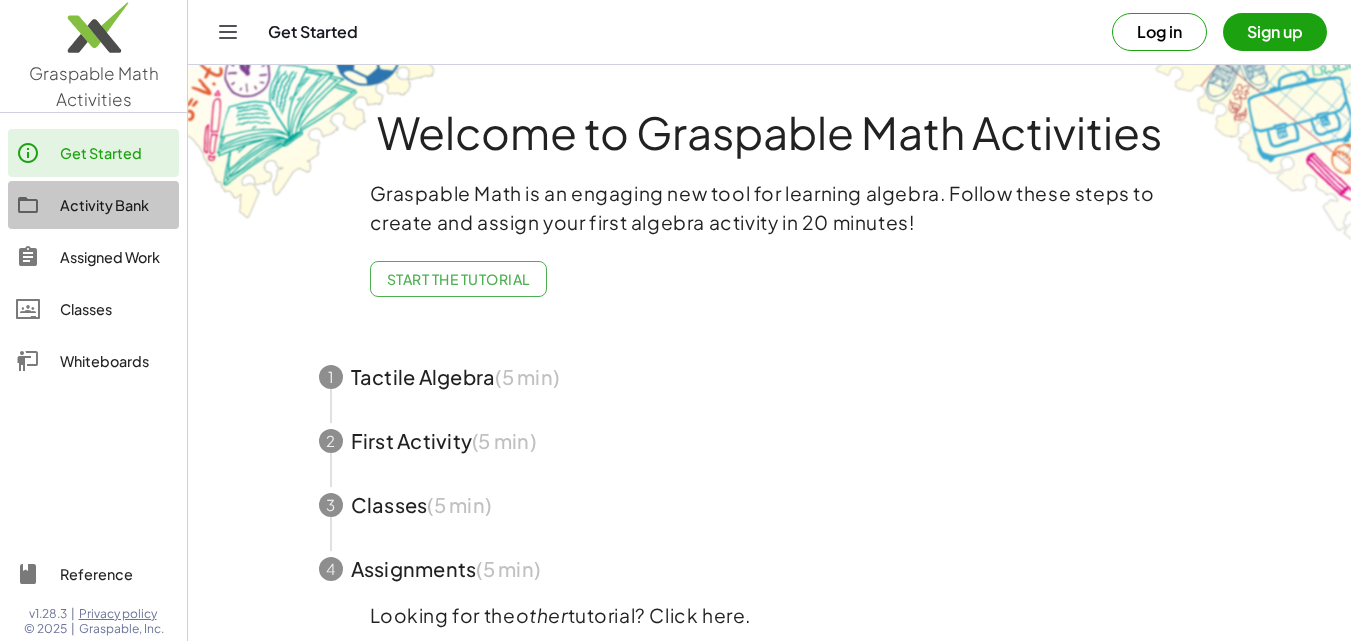 click on "Activity Bank" 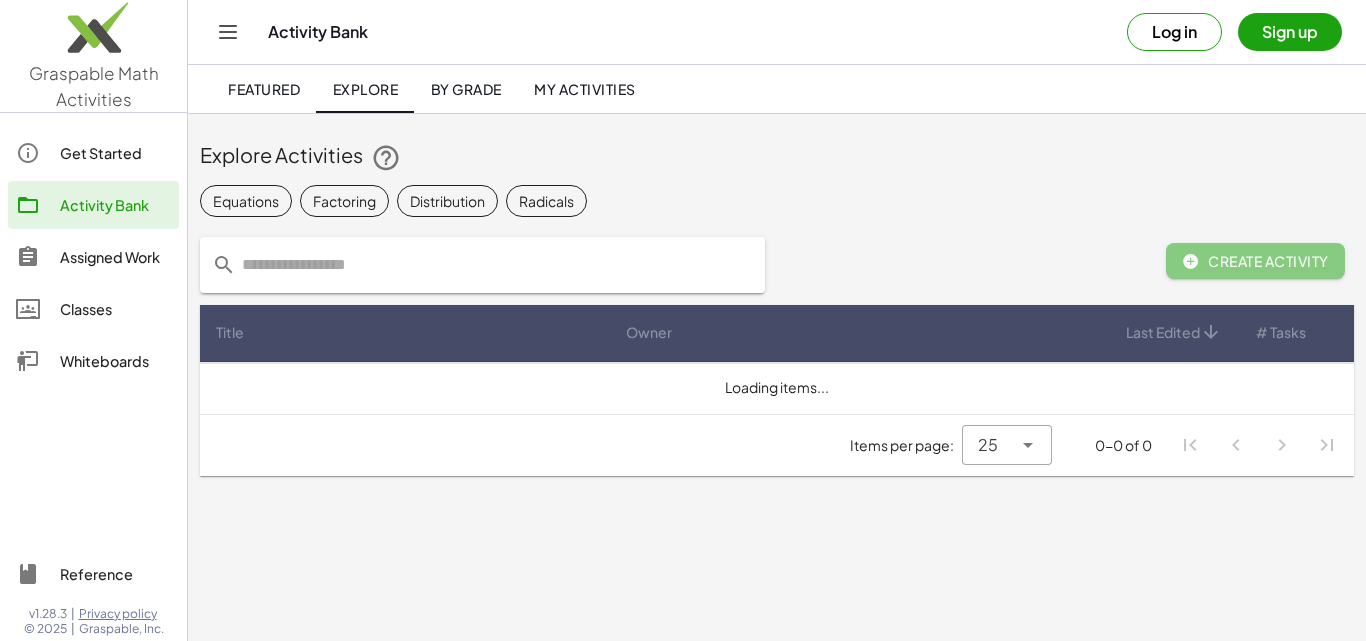 click on "Assigned Work" 